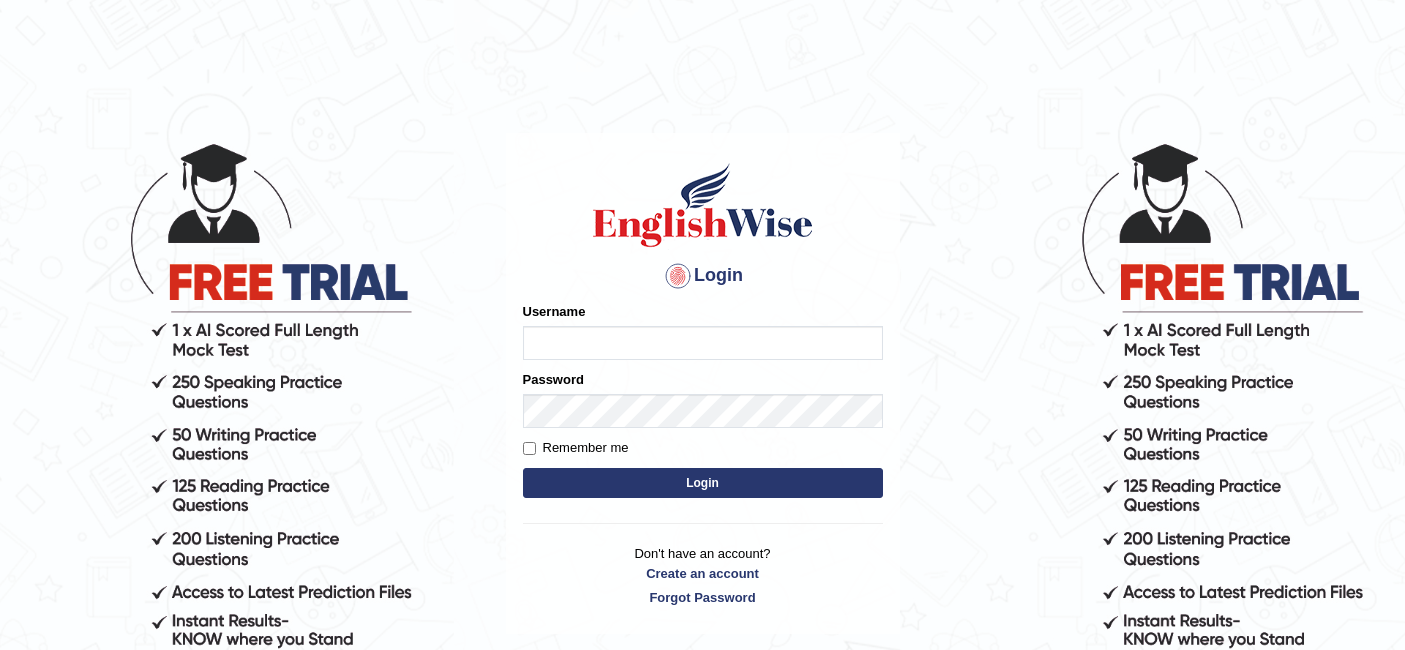 scroll, scrollTop: 0, scrollLeft: 0, axis: both 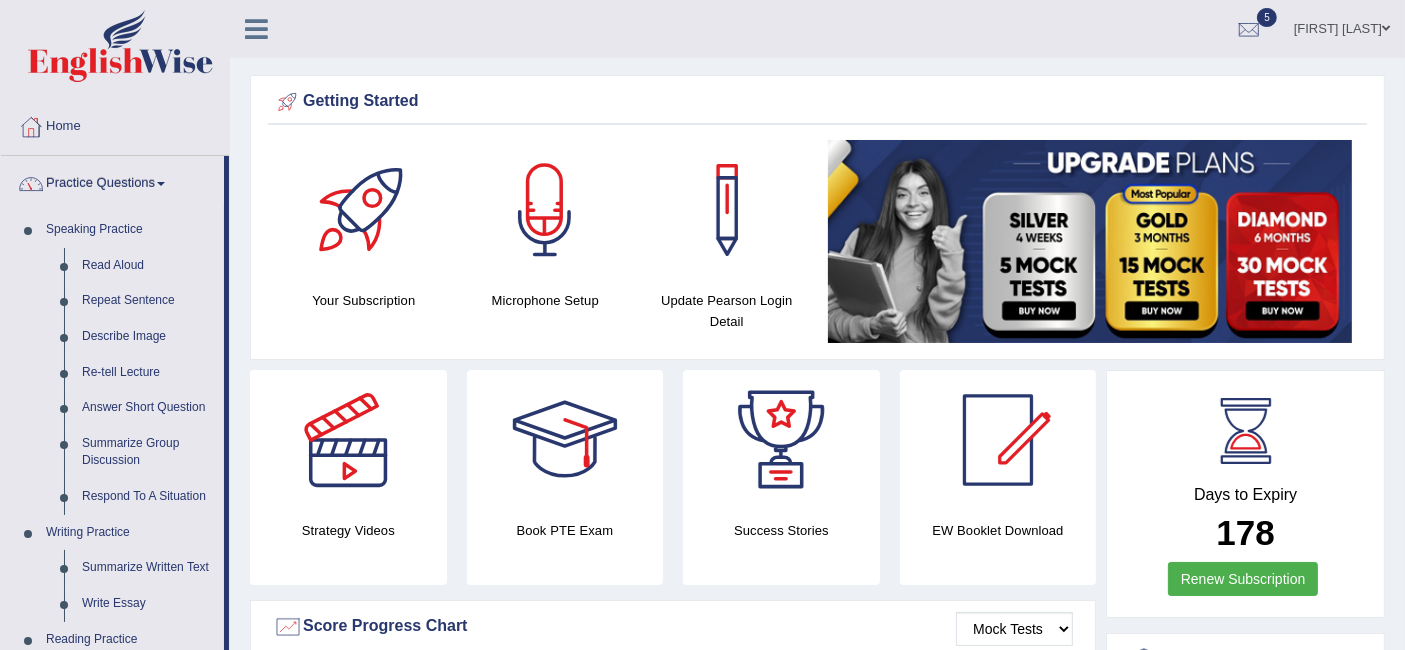 click on "Practice Questions" at bounding box center [112, 181] 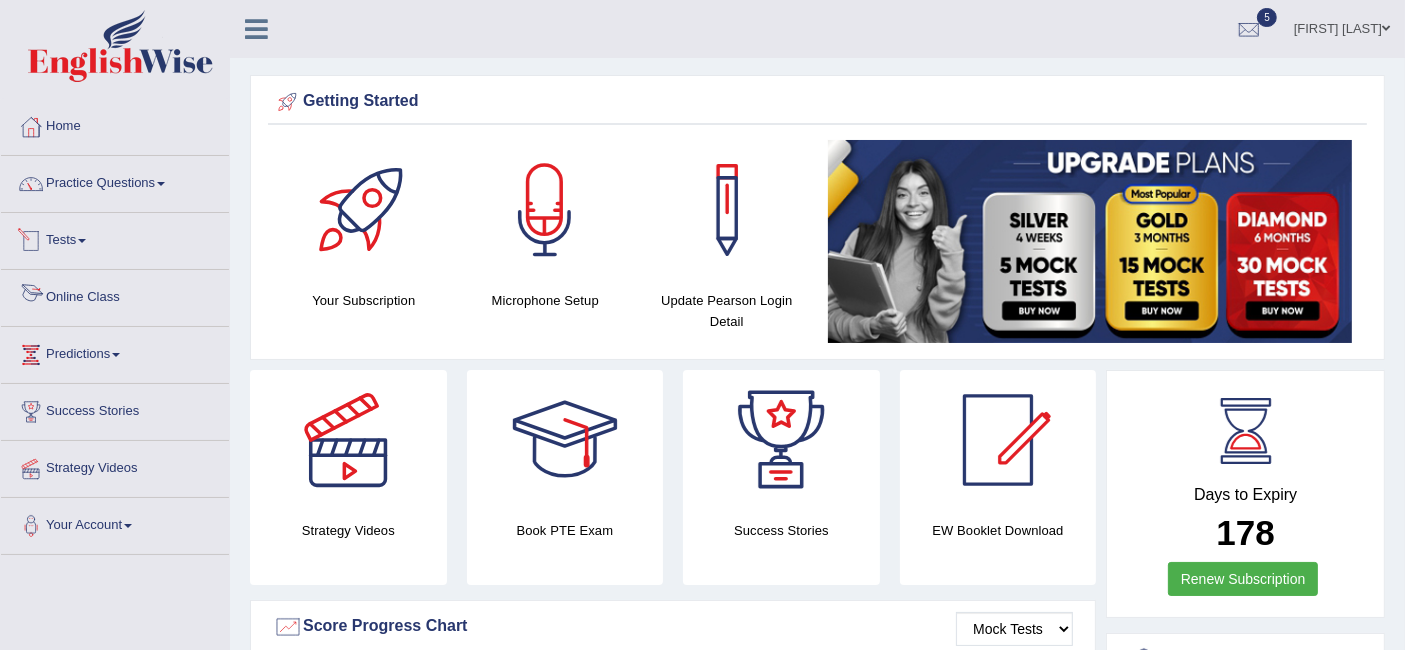 click on "Tests" at bounding box center [115, 238] 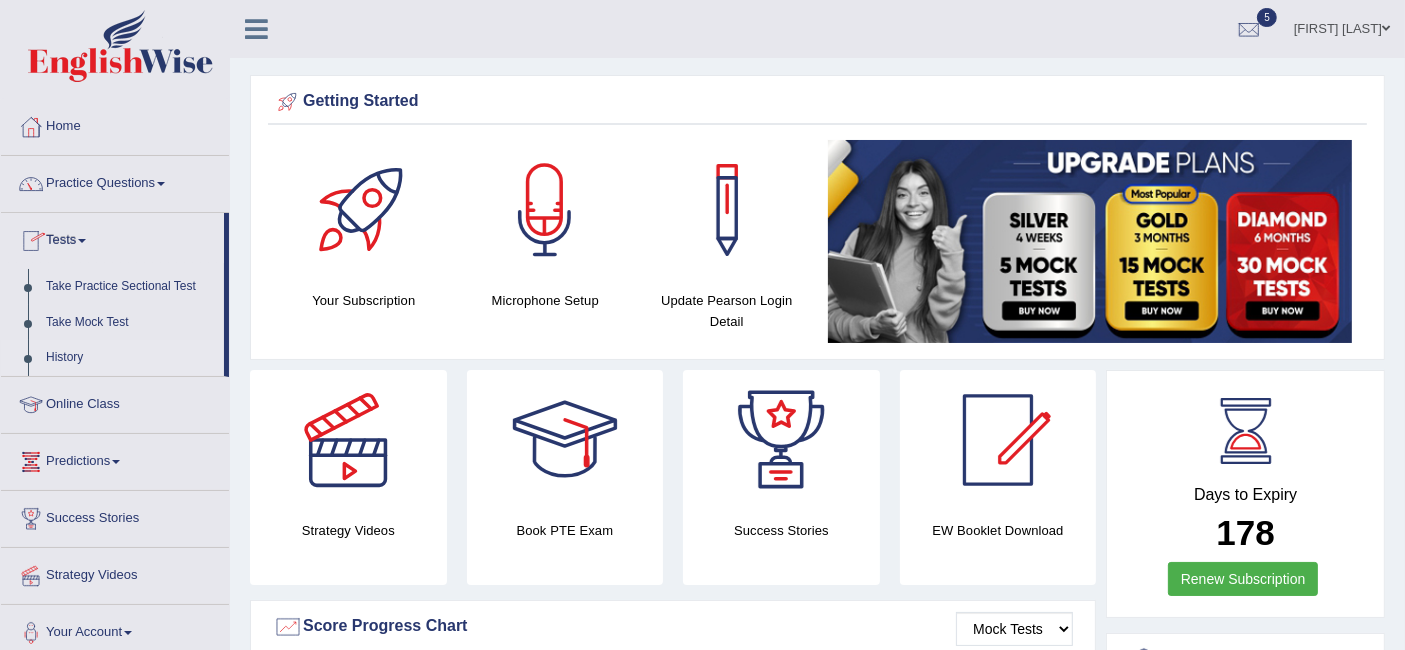 click on "History" at bounding box center (130, 358) 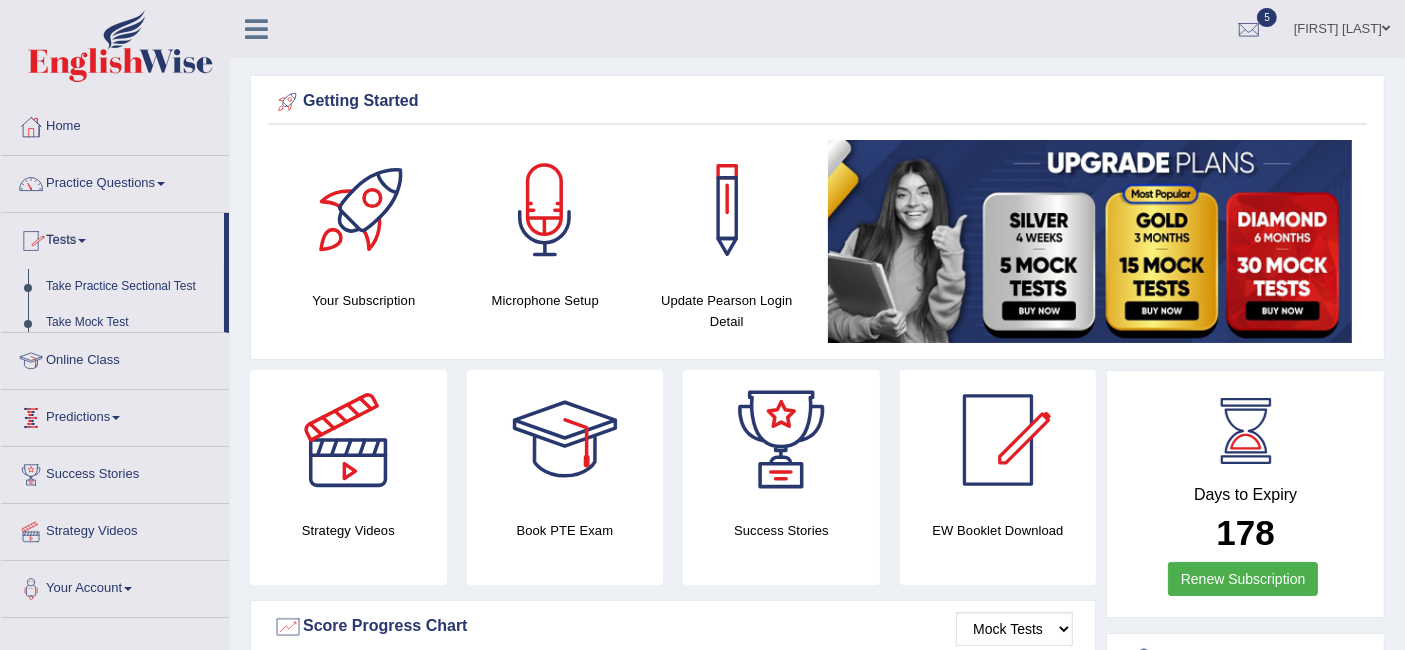 click on "Predictions" at bounding box center (115, 415) 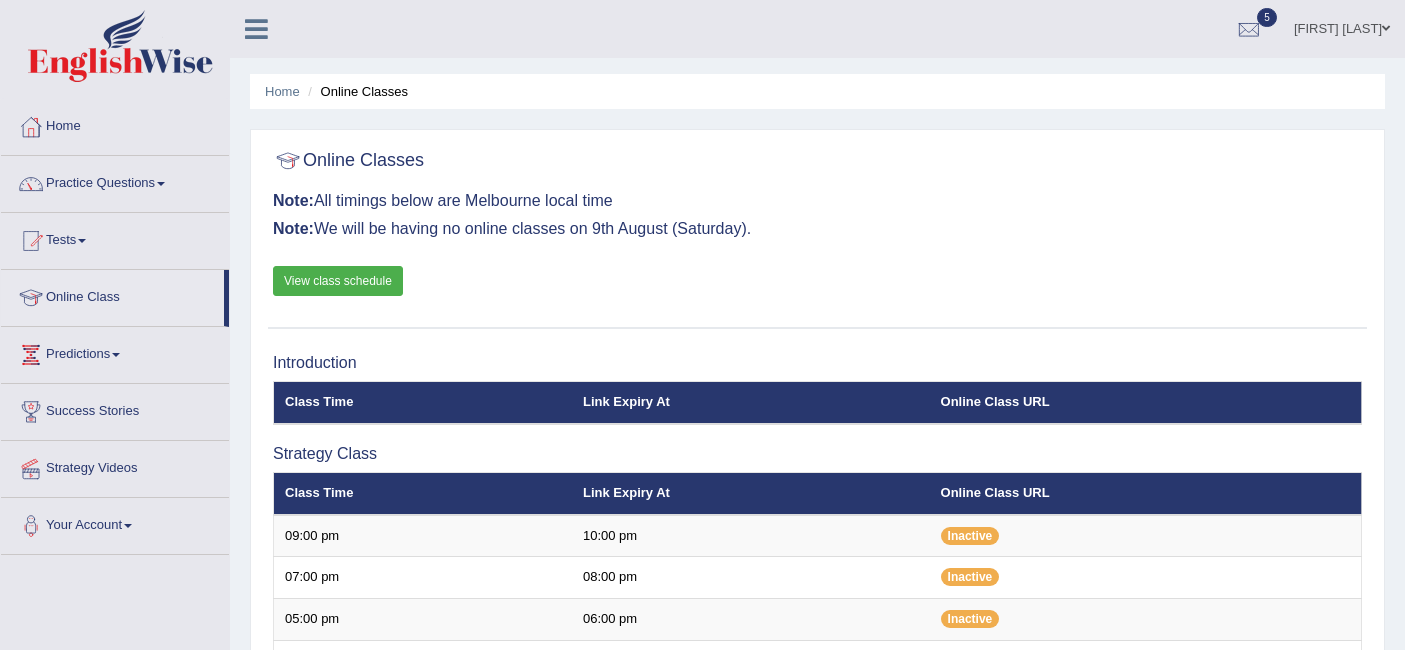 scroll, scrollTop: 0, scrollLeft: 0, axis: both 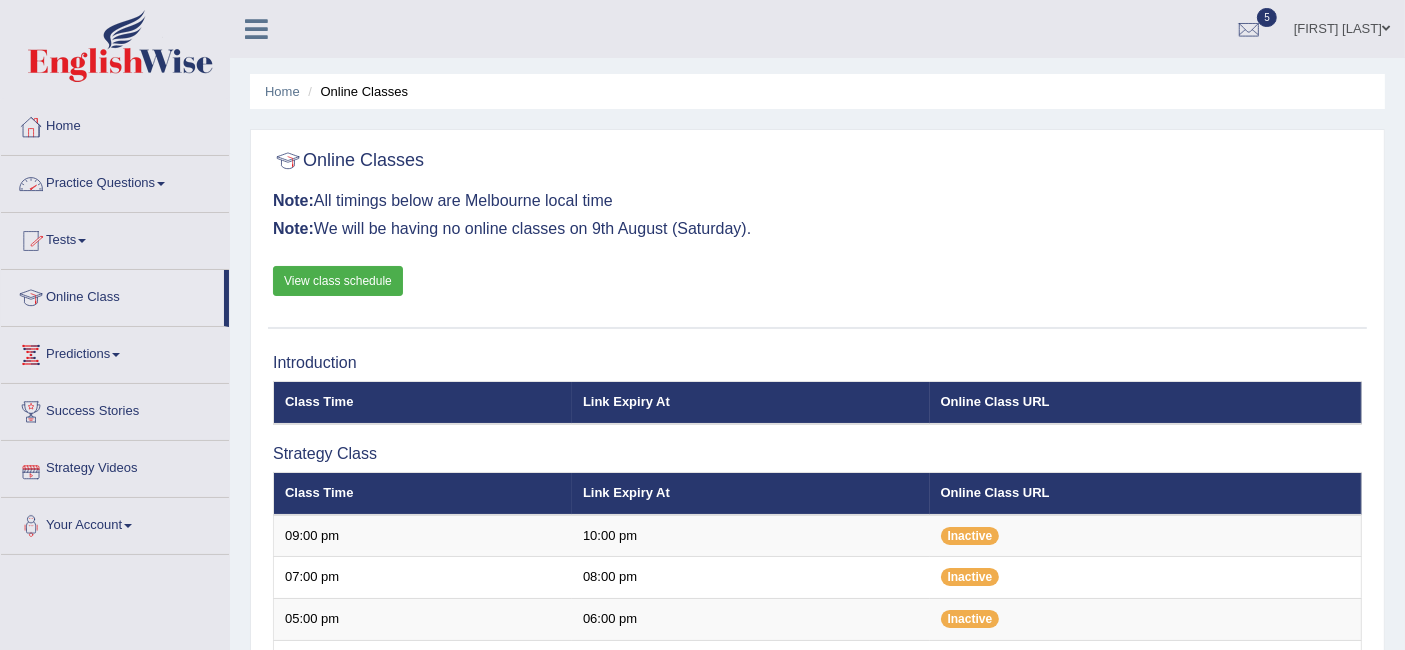 click on "Tests" at bounding box center [115, 238] 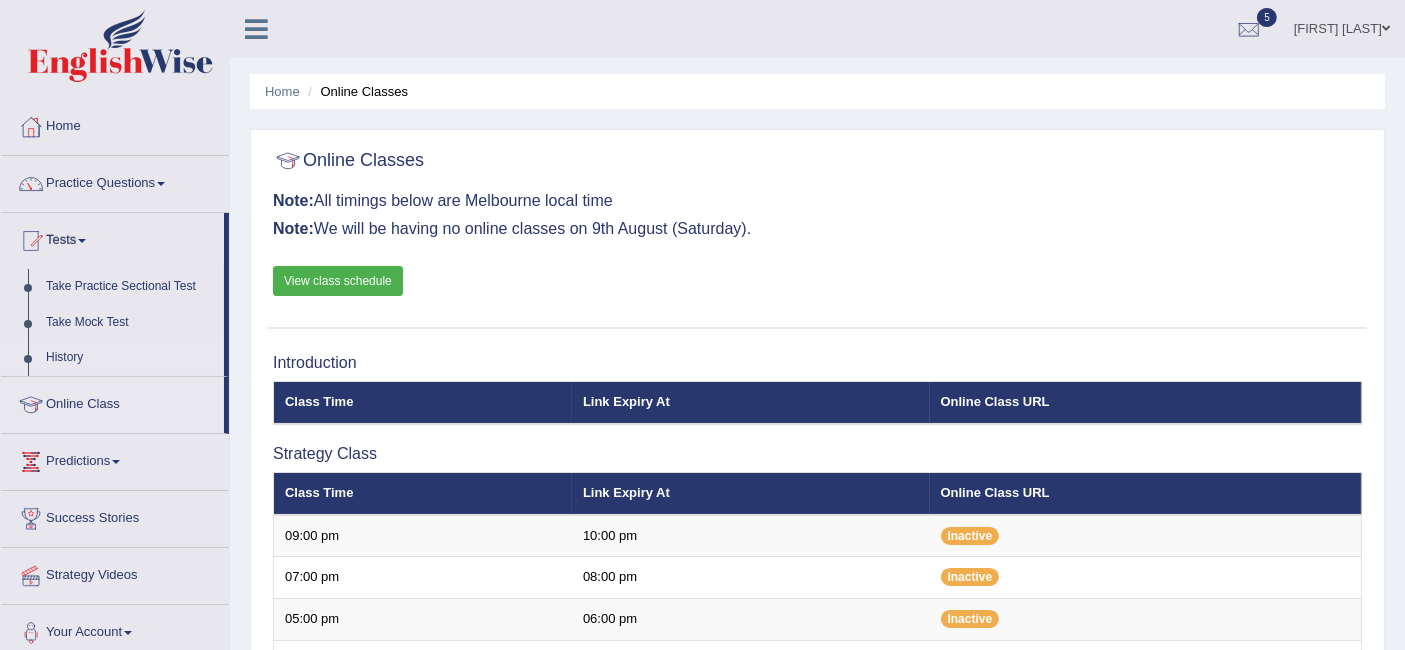 click on "History" at bounding box center [130, 358] 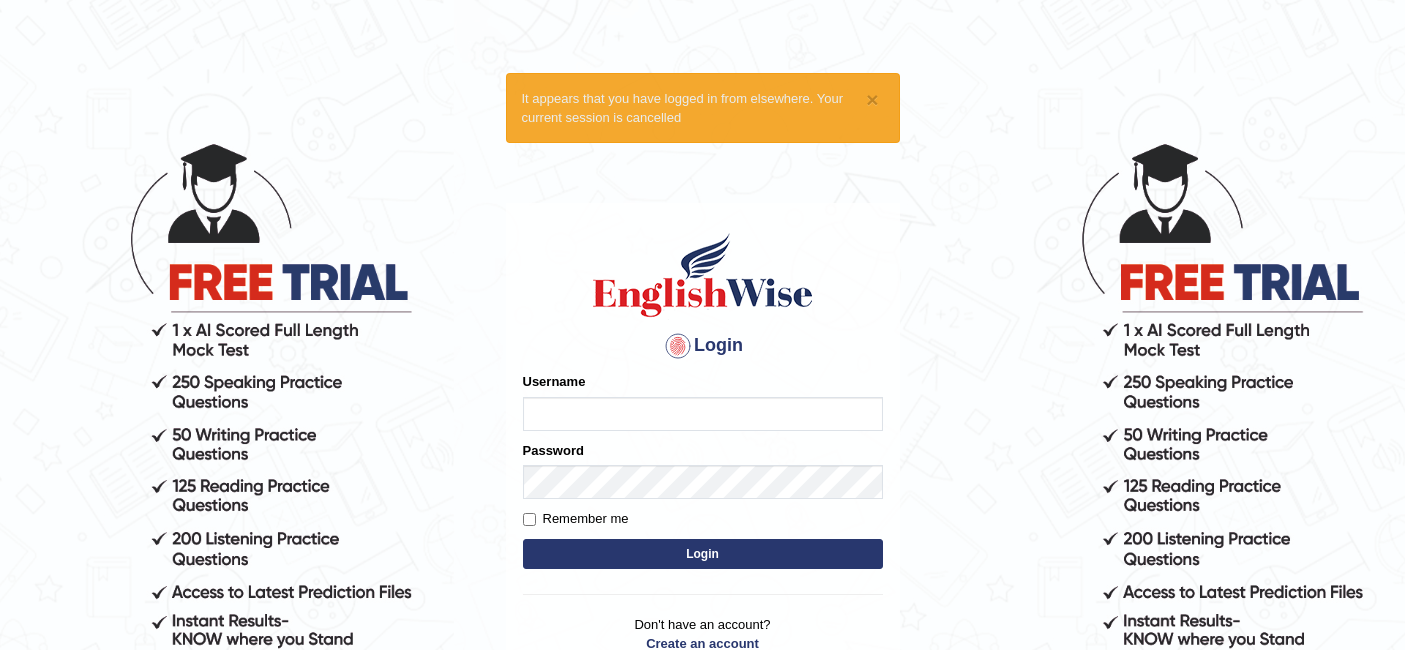 scroll, scrollTop: 0, scrollLeft: 0, axis: both 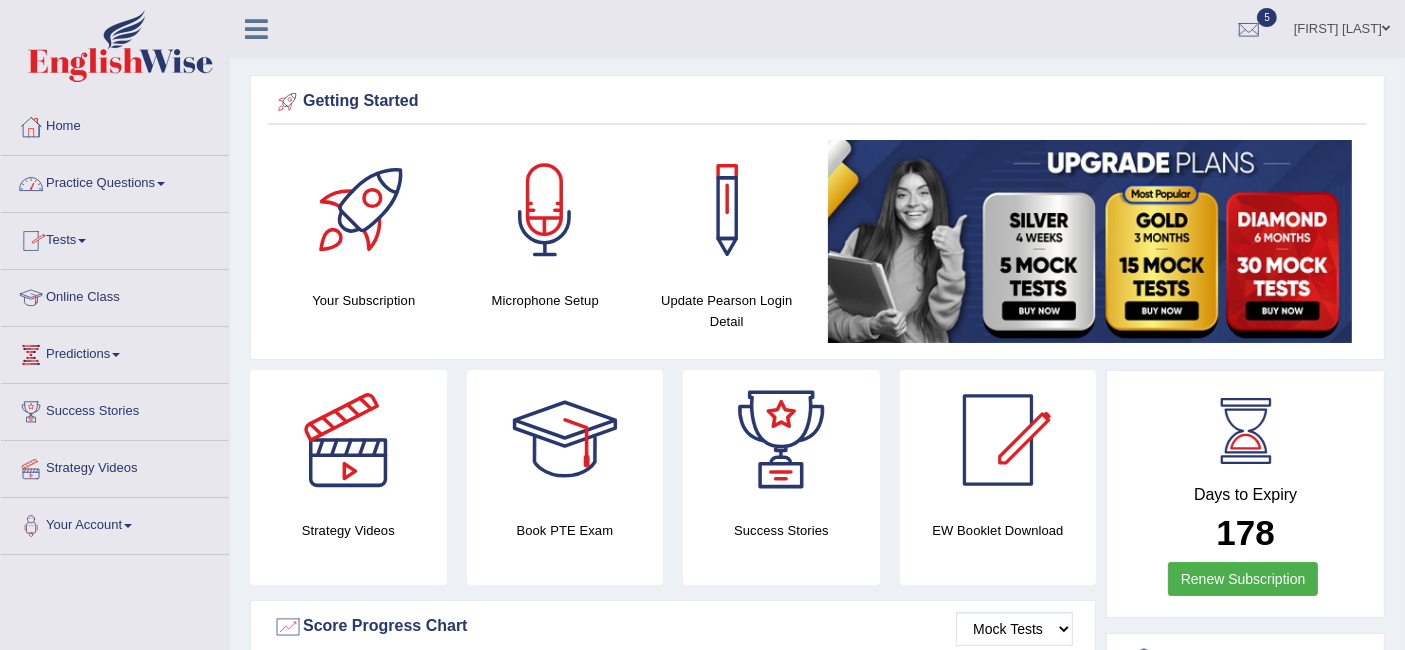 click on "Practice Questions" at bounding box center [115, 181] 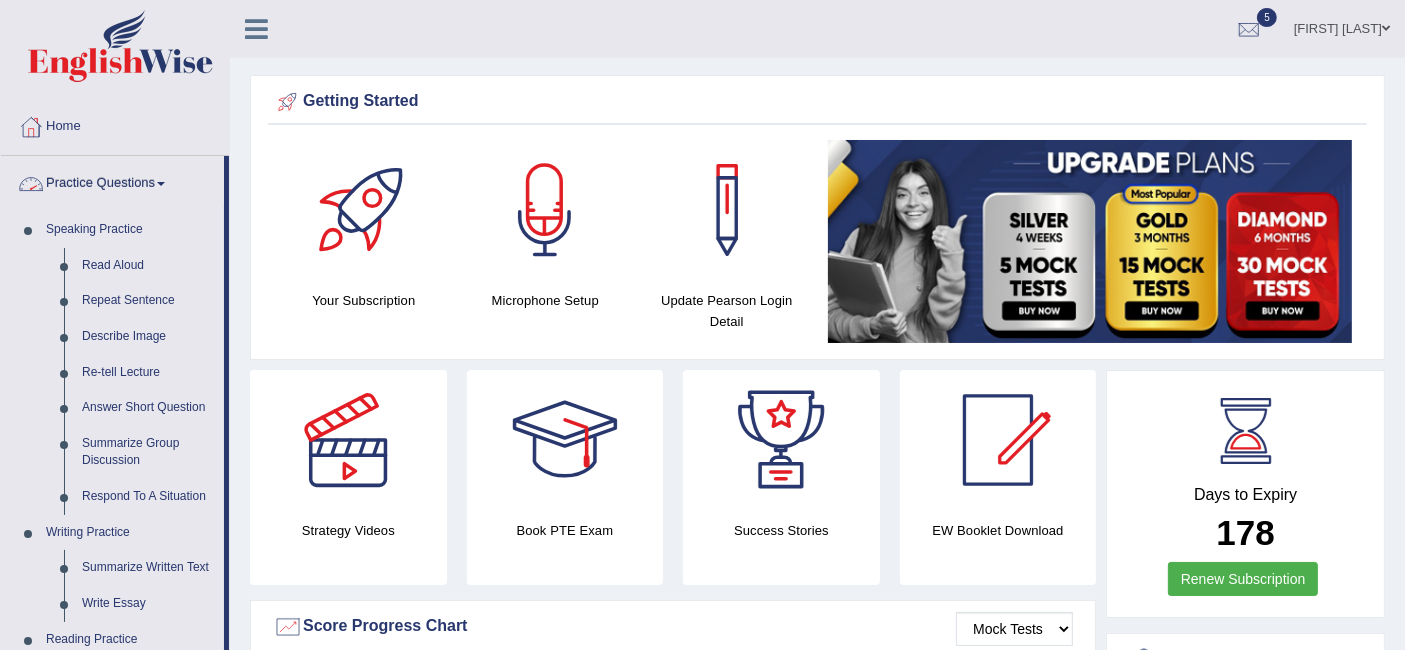 click on "Practice Questions" at bounding box center [112, 181] 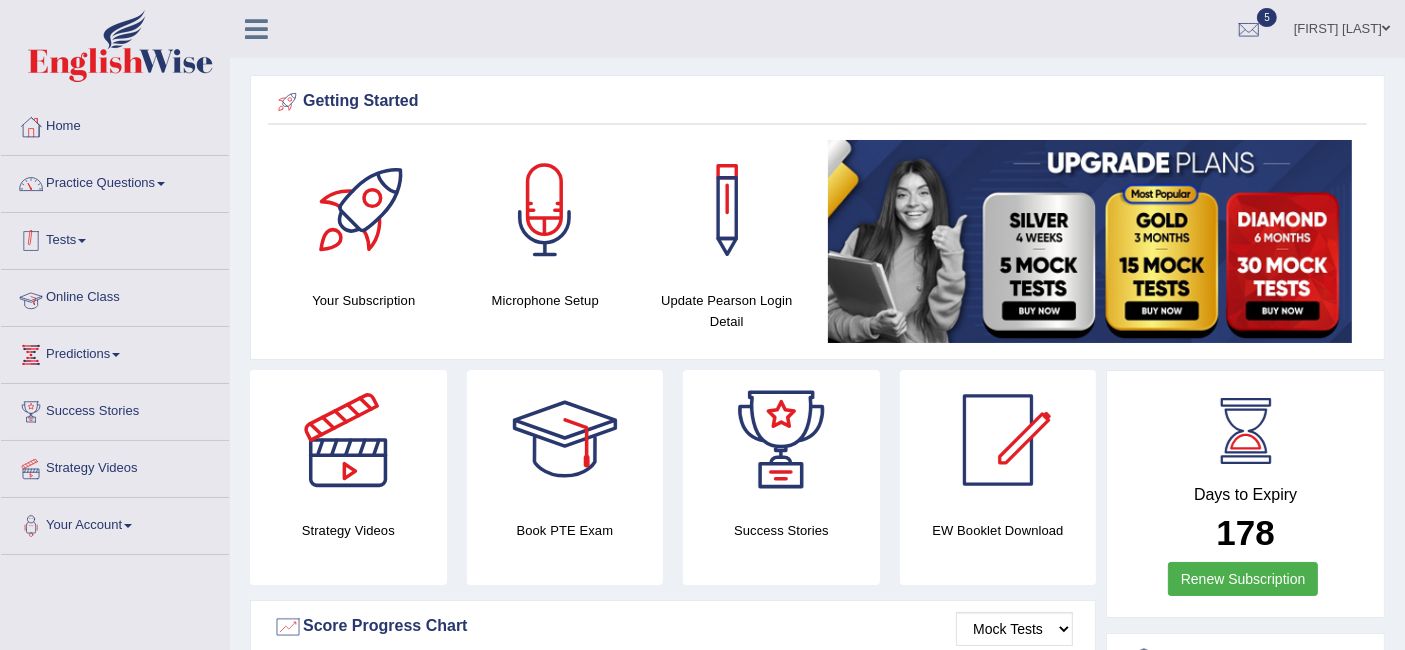 click on "Tests" at bounding box center [115, 238] 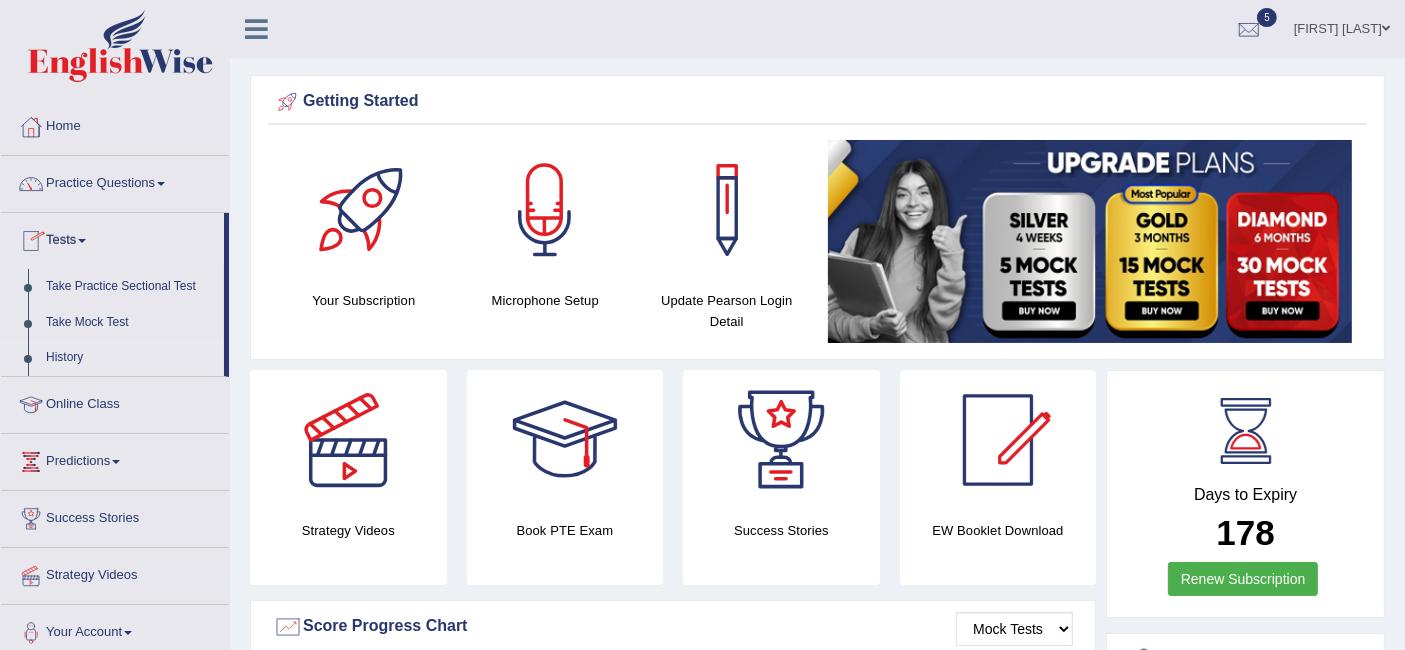 click on "History" at bounding box center (130, 358) 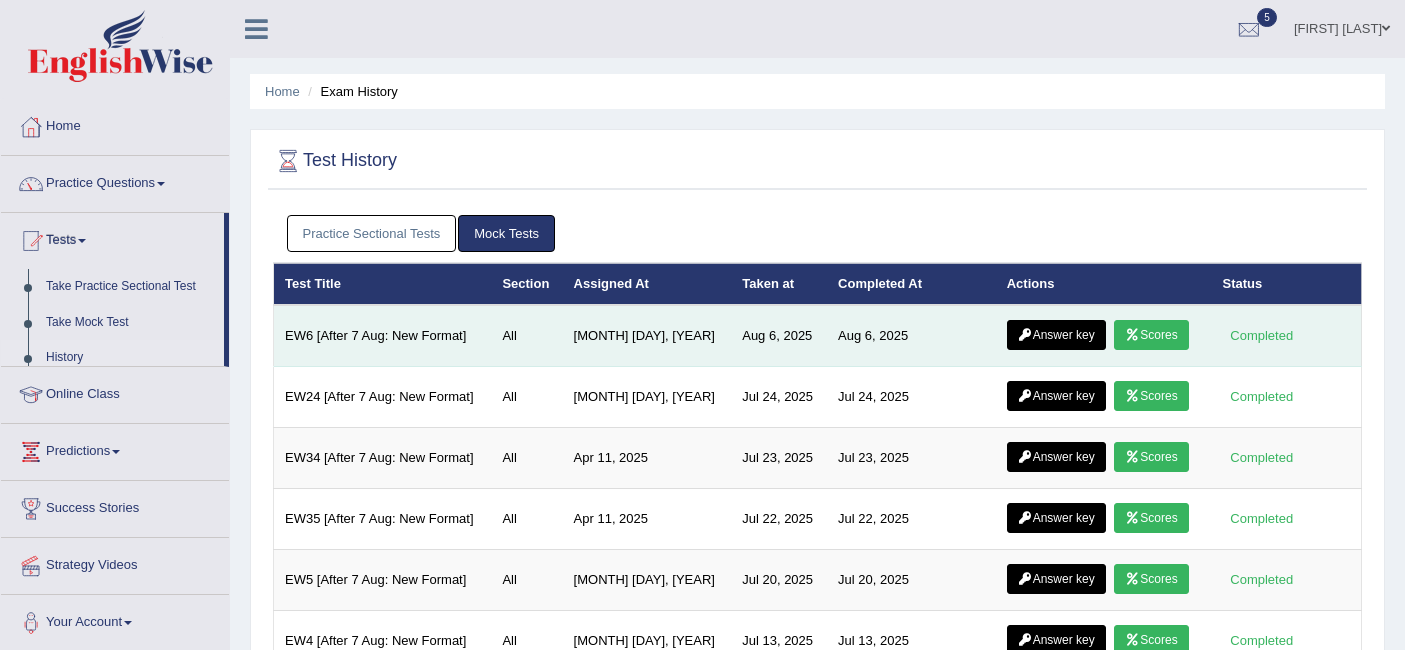 scroll, scrollTop: 0, scrollLeft: 0, axis: both 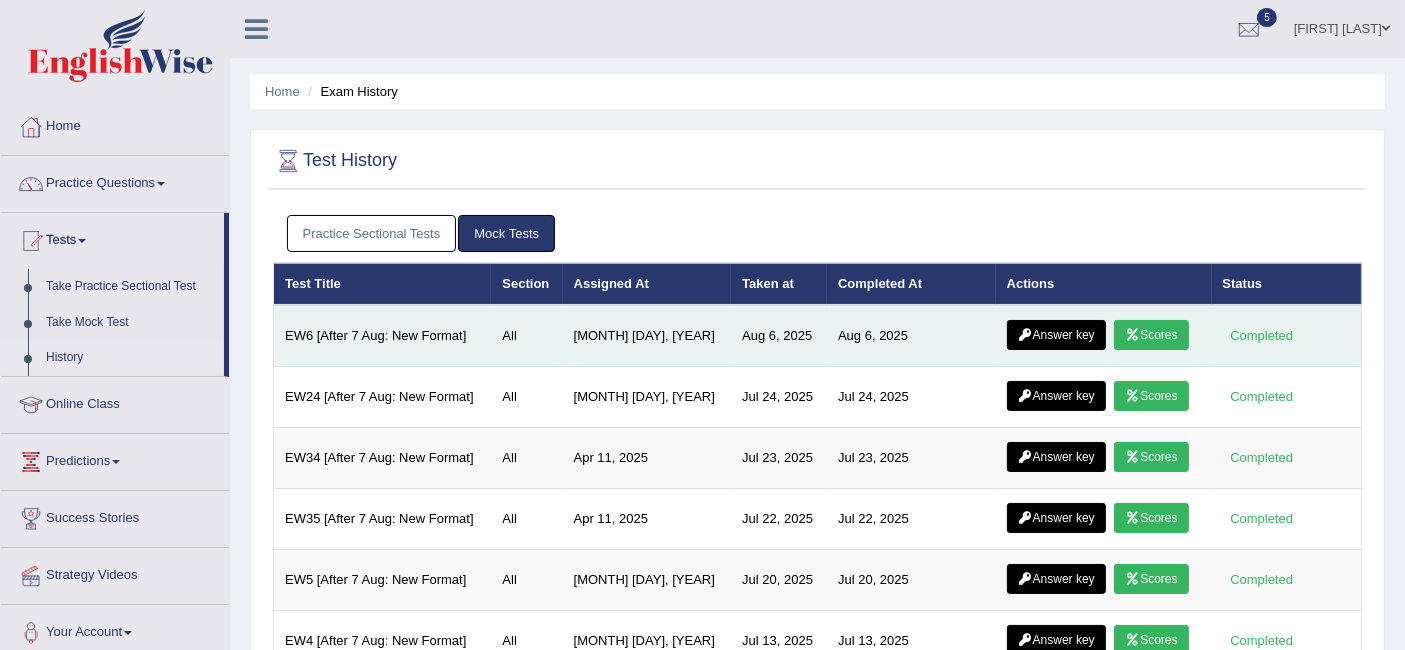click on "Answer key" at bounding box center [1056, 335] 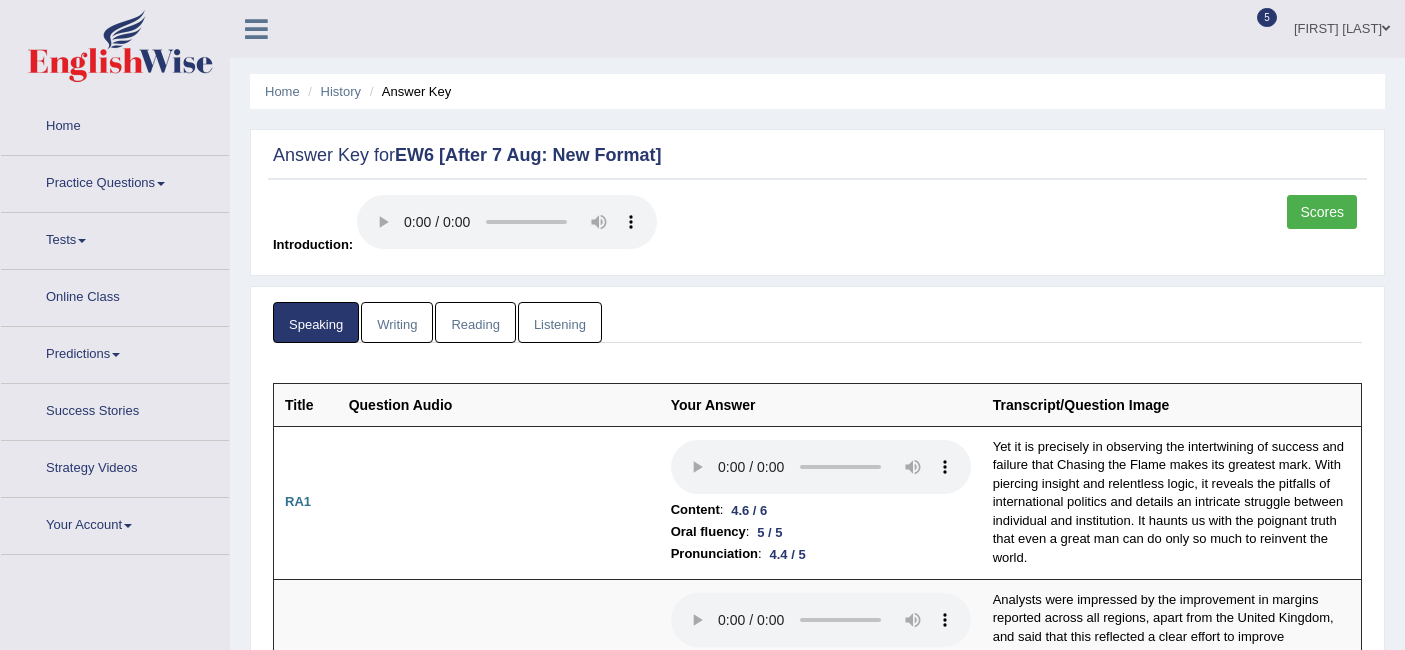 scroll, scrollTop: 0, scrollLeft: 0, axis: both 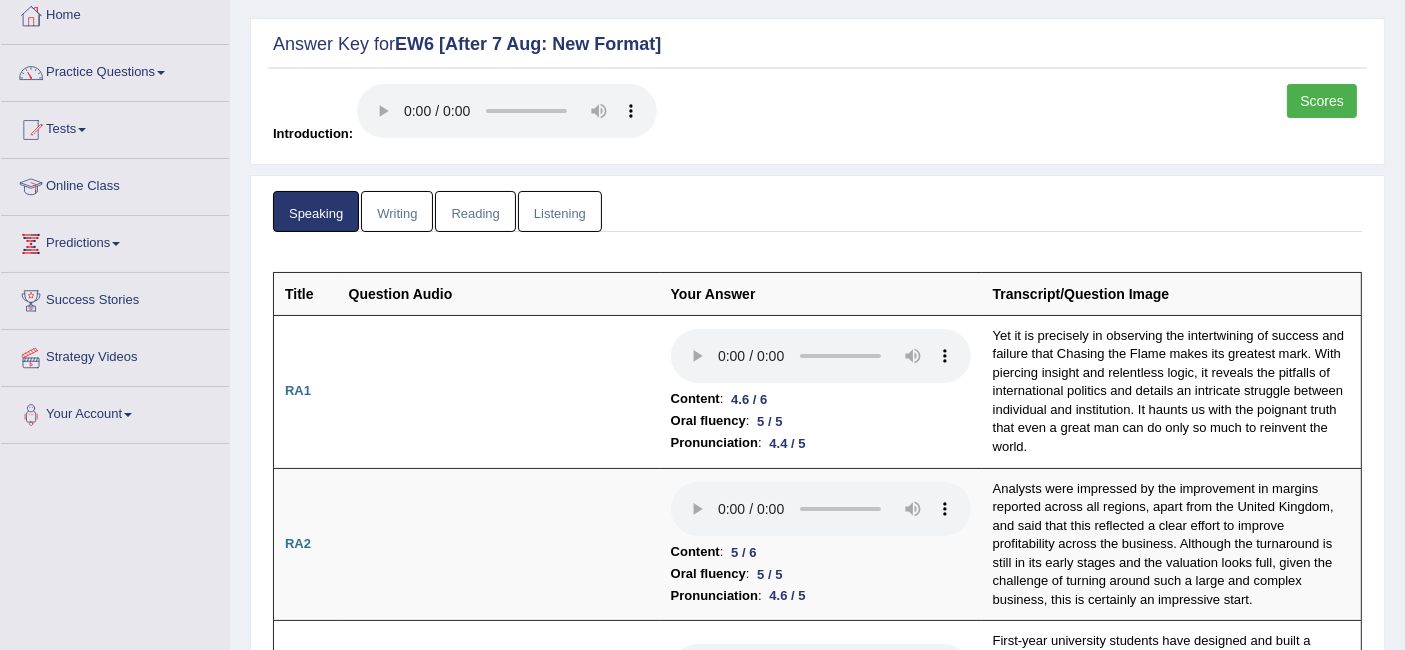 click on "Speaking
Writing
Reading
Listening" at bounding box center (817, 211) 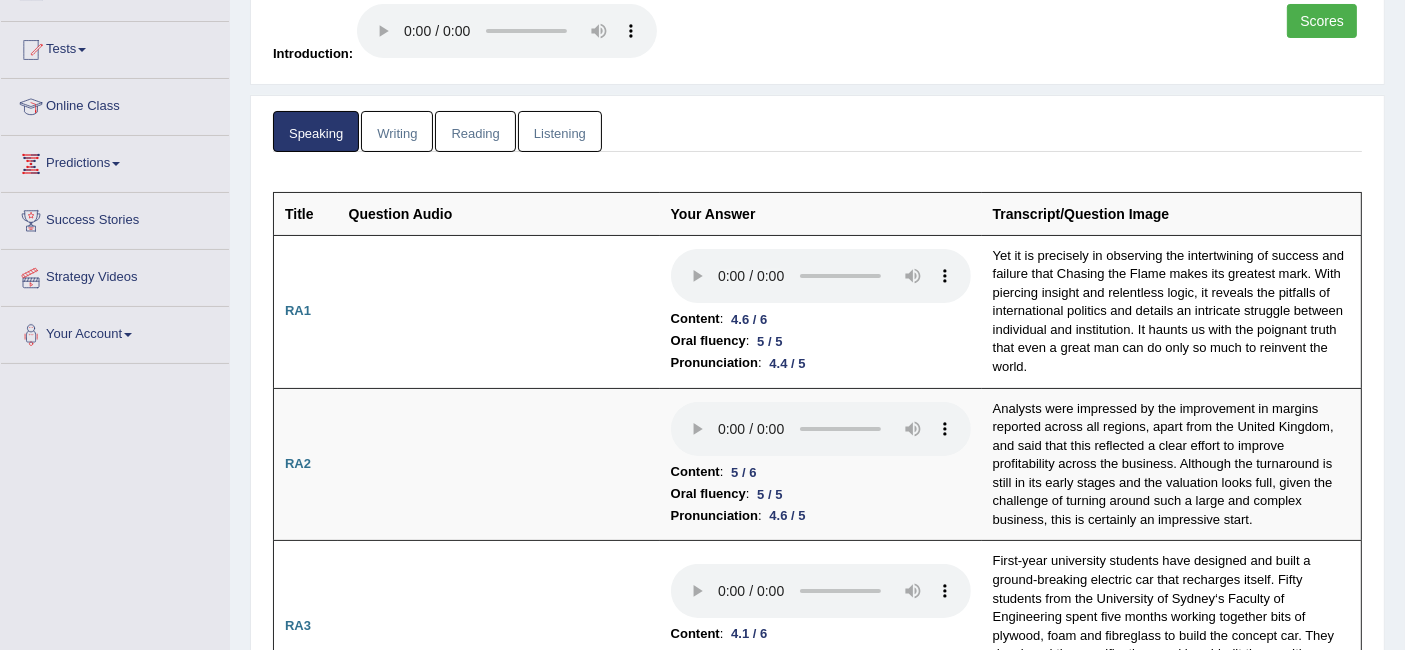 scroll, scrollTop: 222, scrollLeft: 0, axis: vertical 